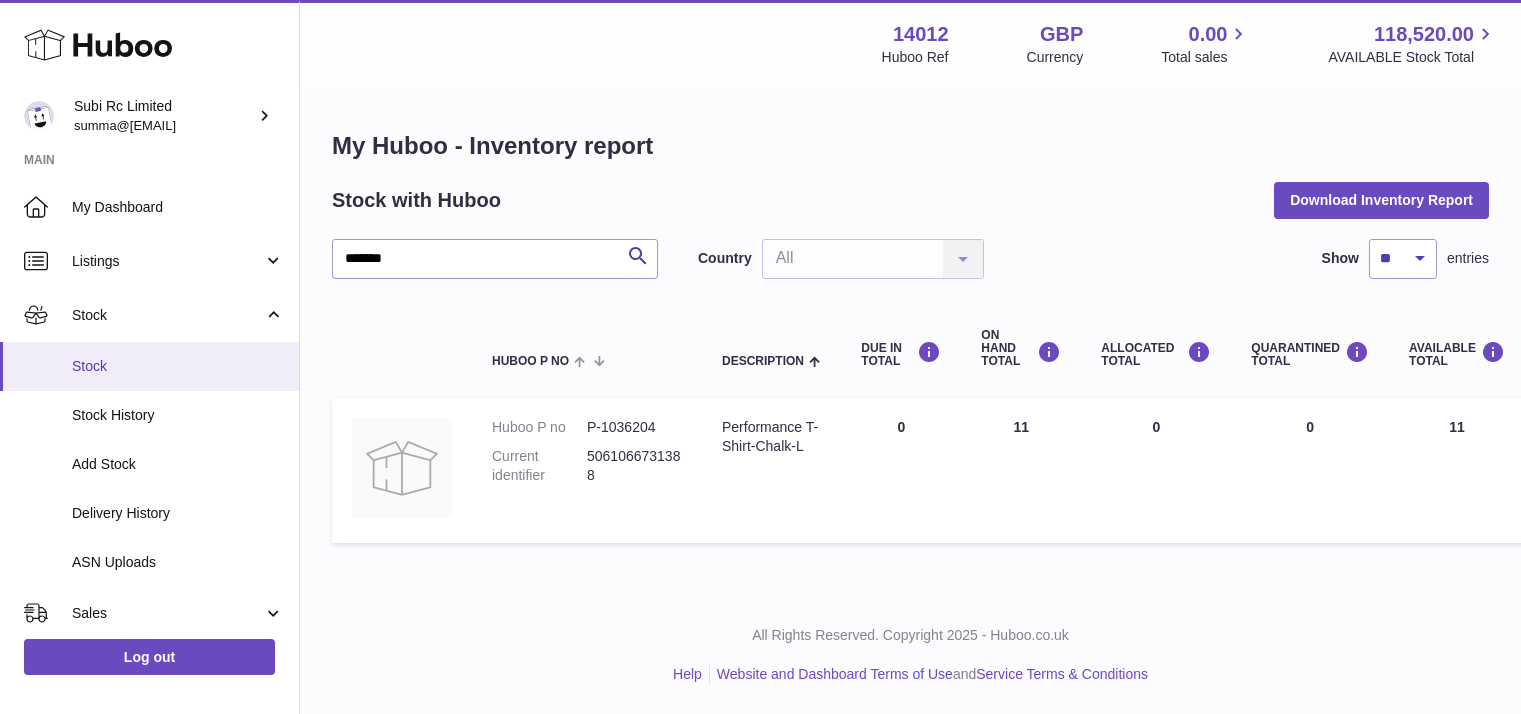 scroll, scrollTop: 0, scrollLeft: 0, axis: both 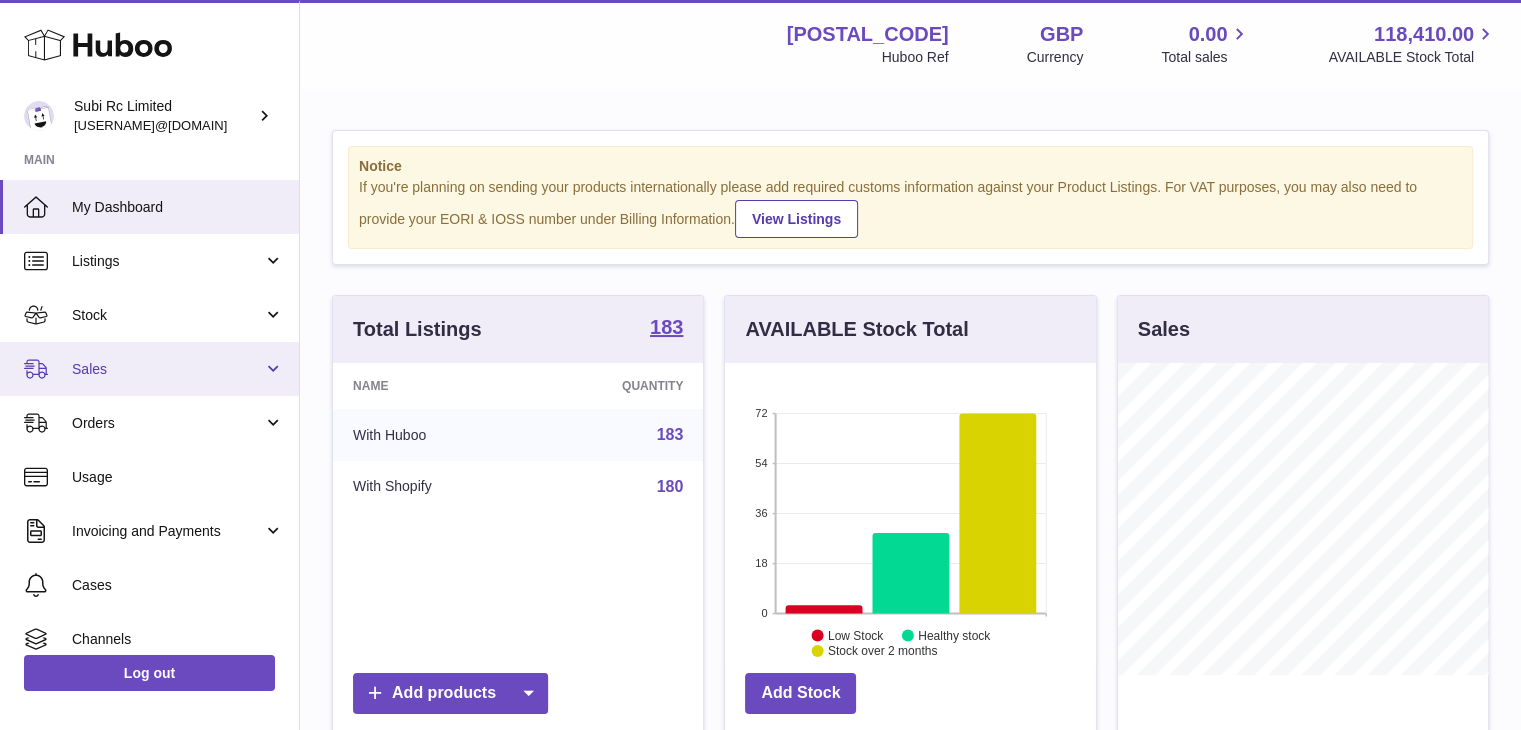 click on "Sales" at bounding box center (167, 369) 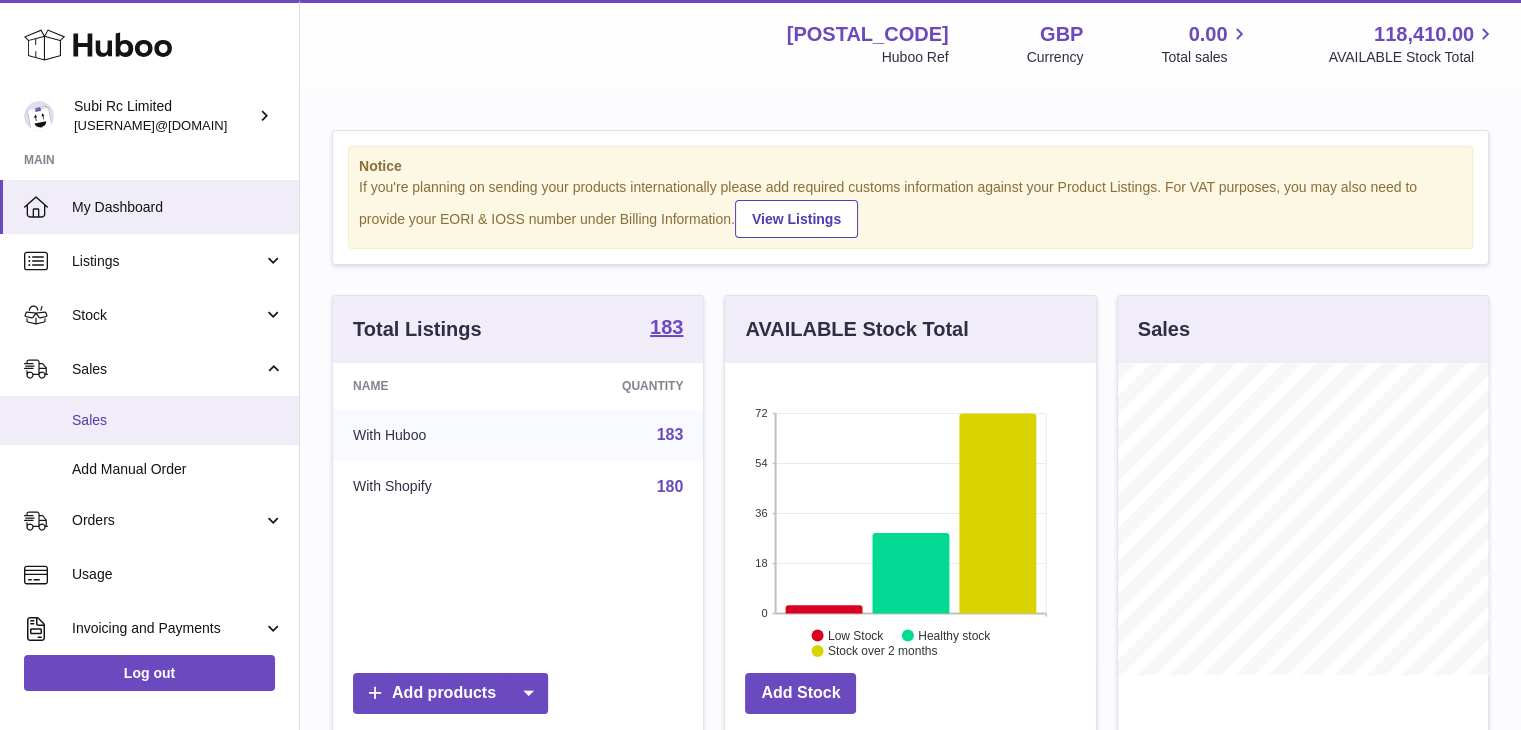 click on "Sales" at bounding box center (178, 420) 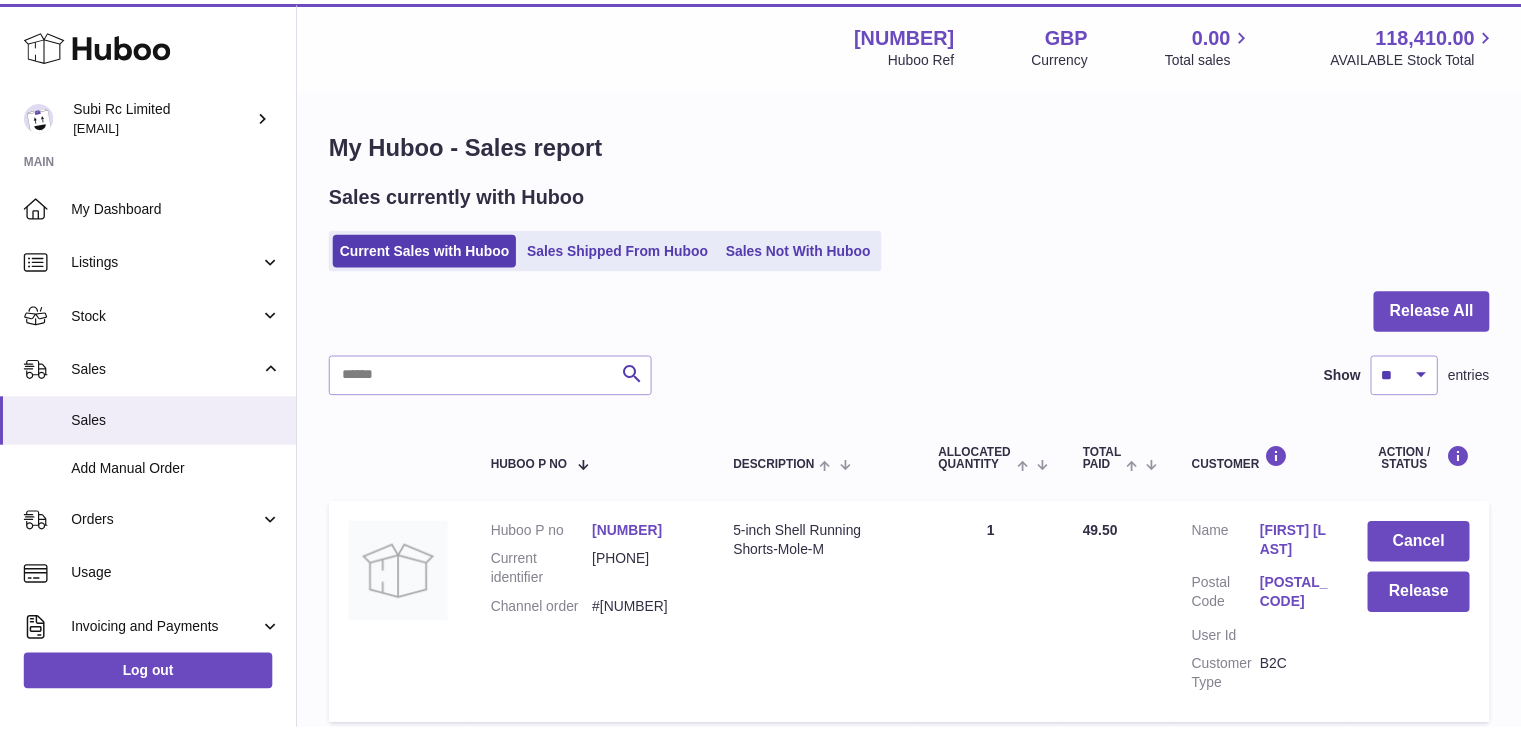 scroll, scrollTop: 0, scrollLeft: 0, axis: both 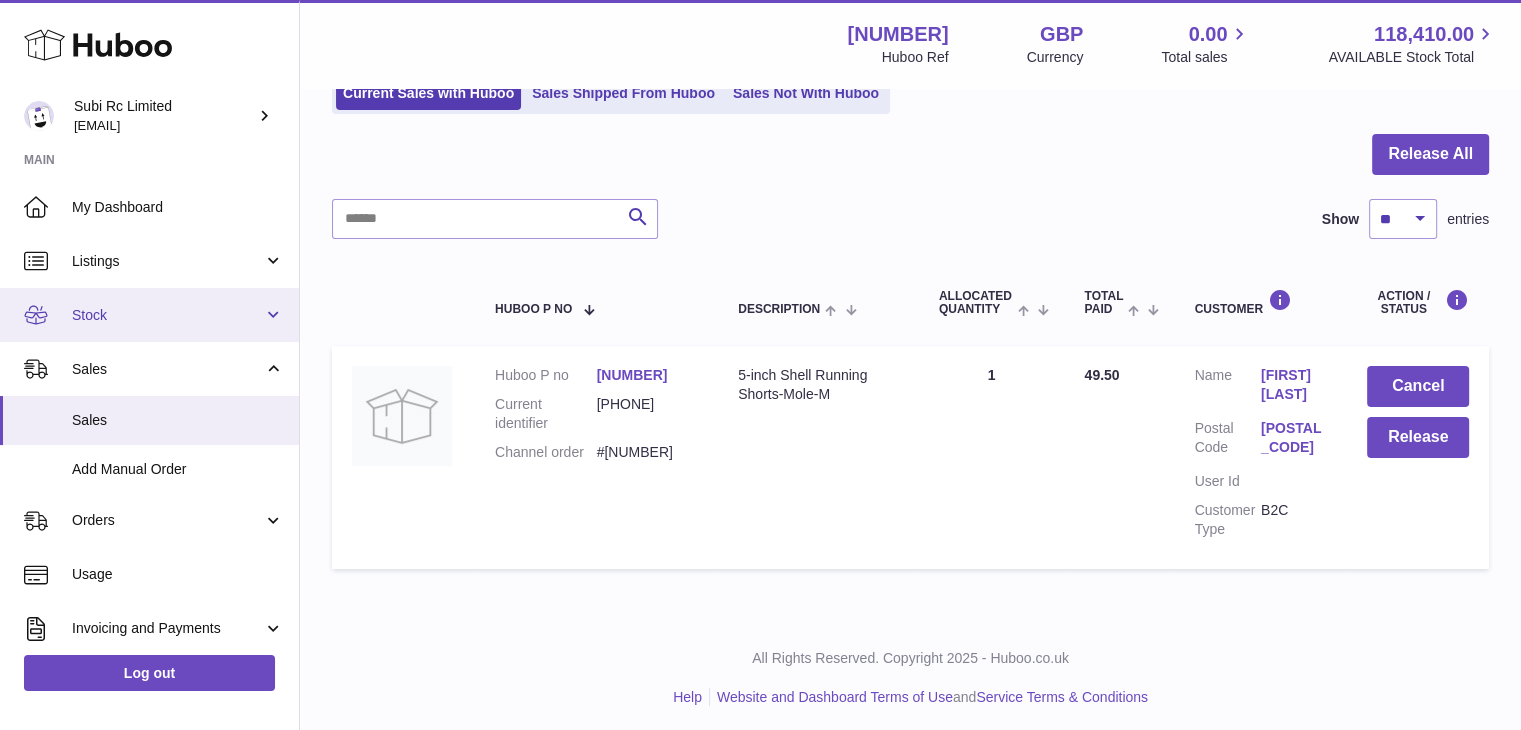 click on "Stock" at bounding box center (167, 315) 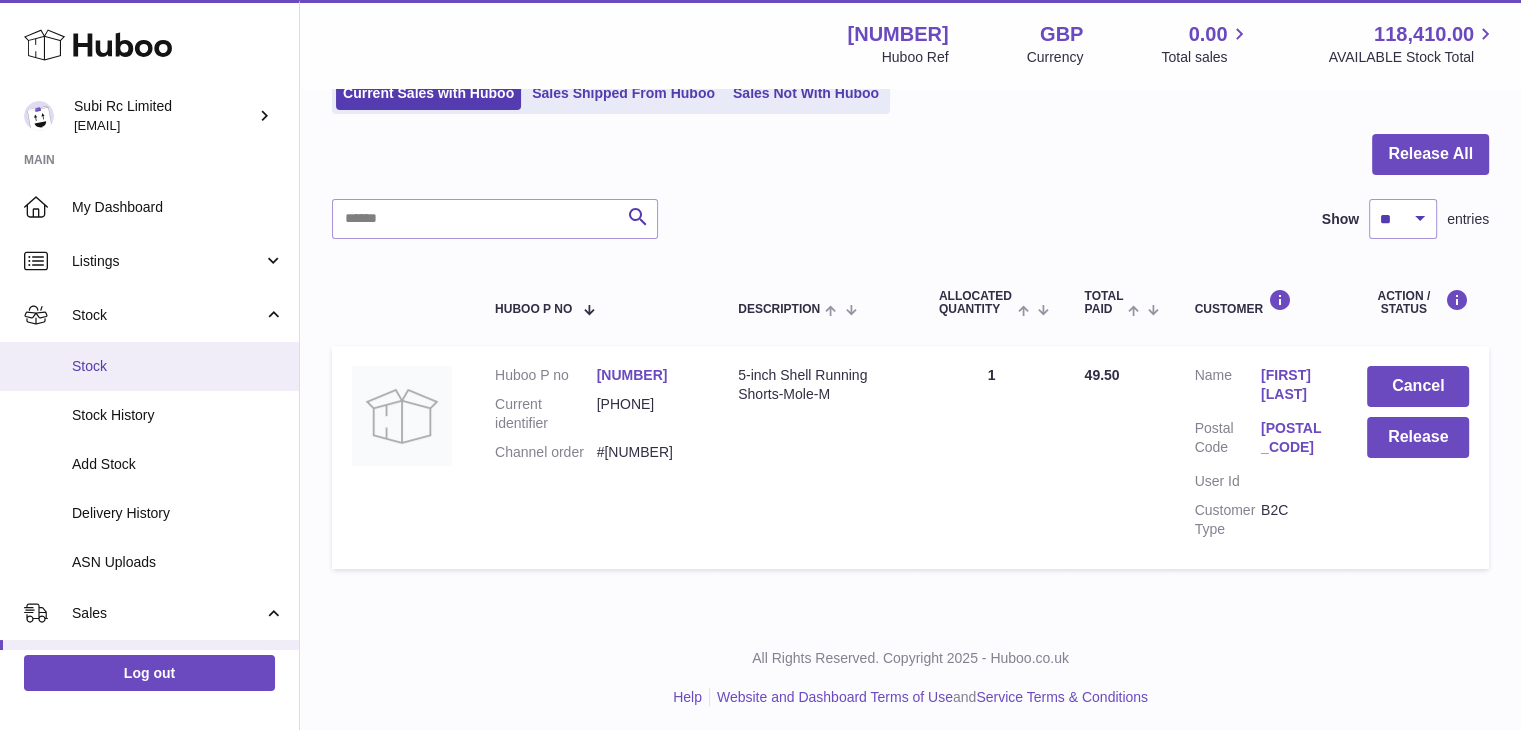 click on "Stock" at bounding box center (178, 366) 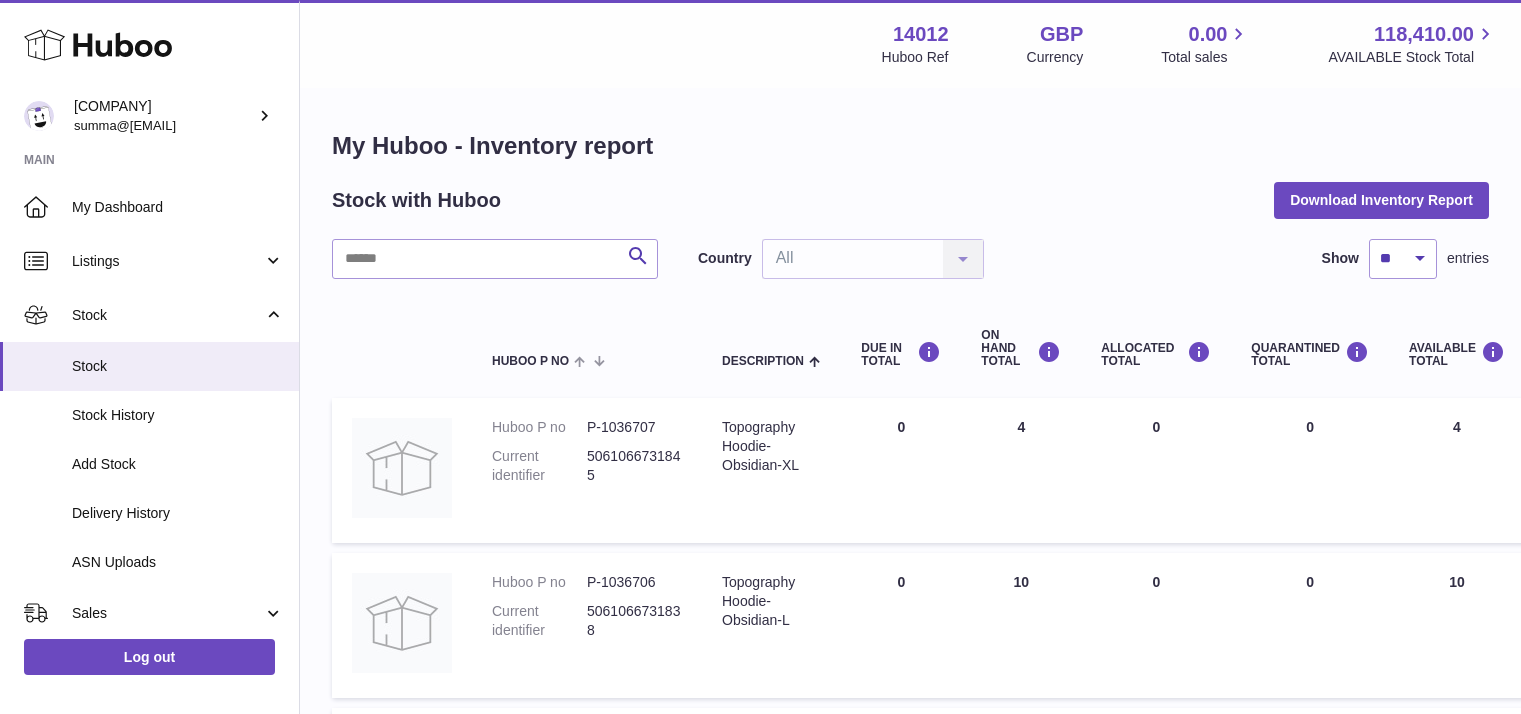 scroll, scrollTop: 0, scrollLeft: 0, axis: both 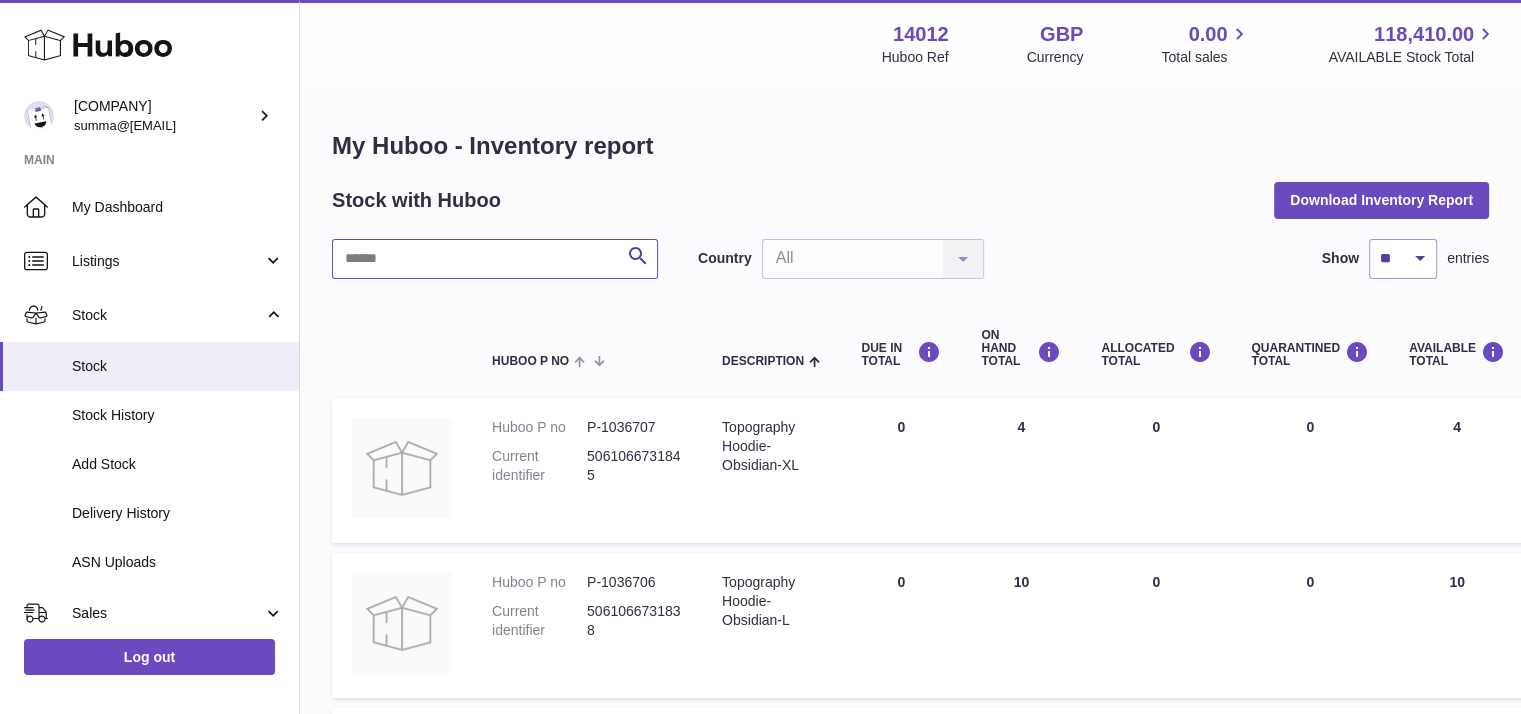 click at bounding box center [495, 259] 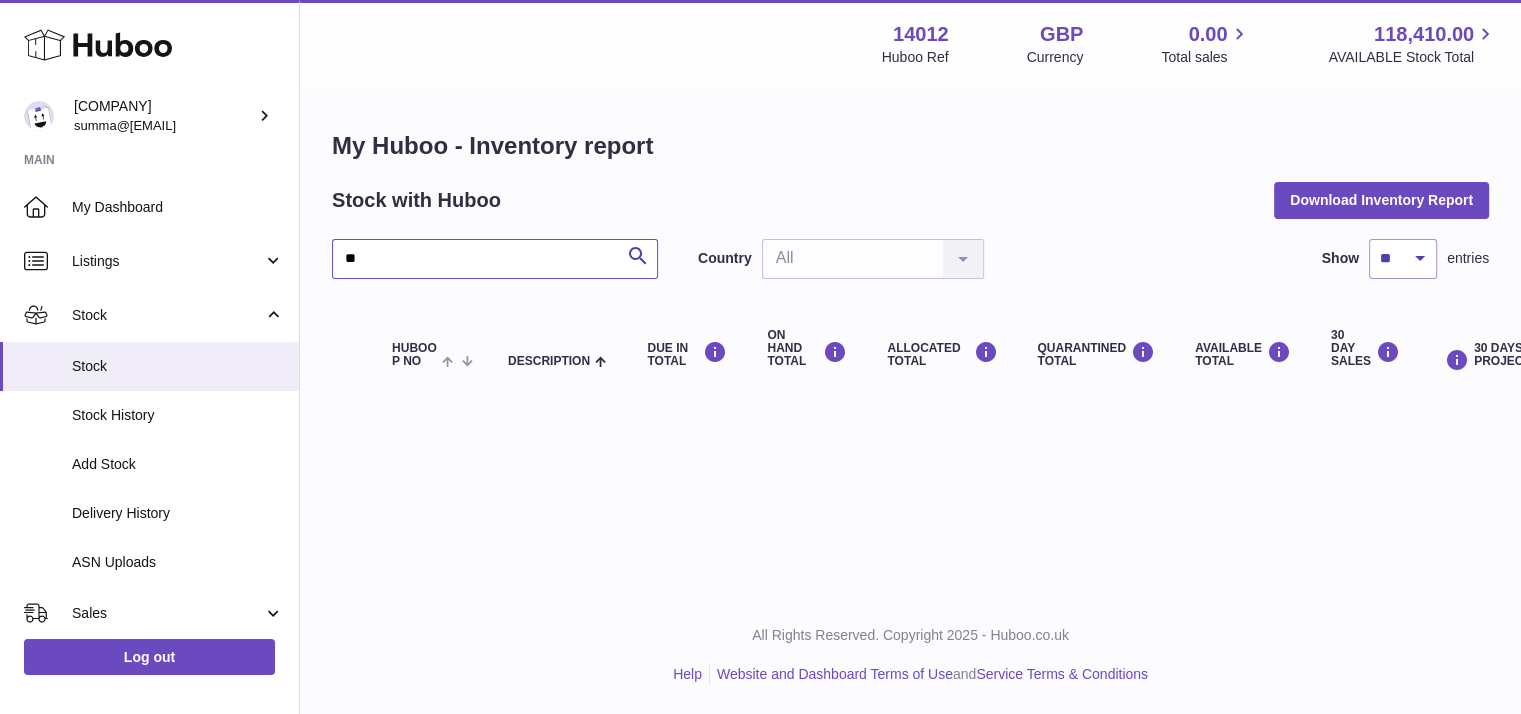 type on "*" 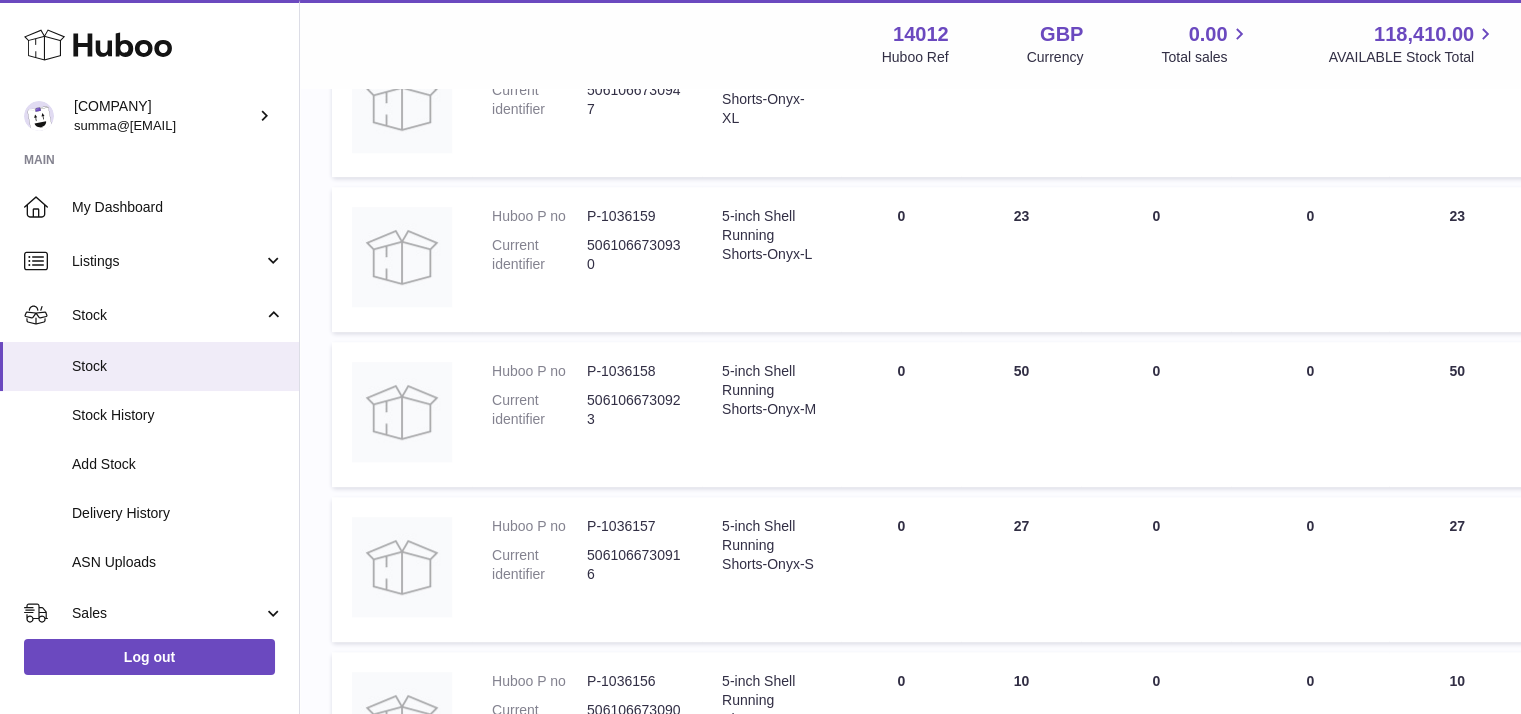 scroll, scrollTop: 1440, scrollLeft: 0, axis: vertical 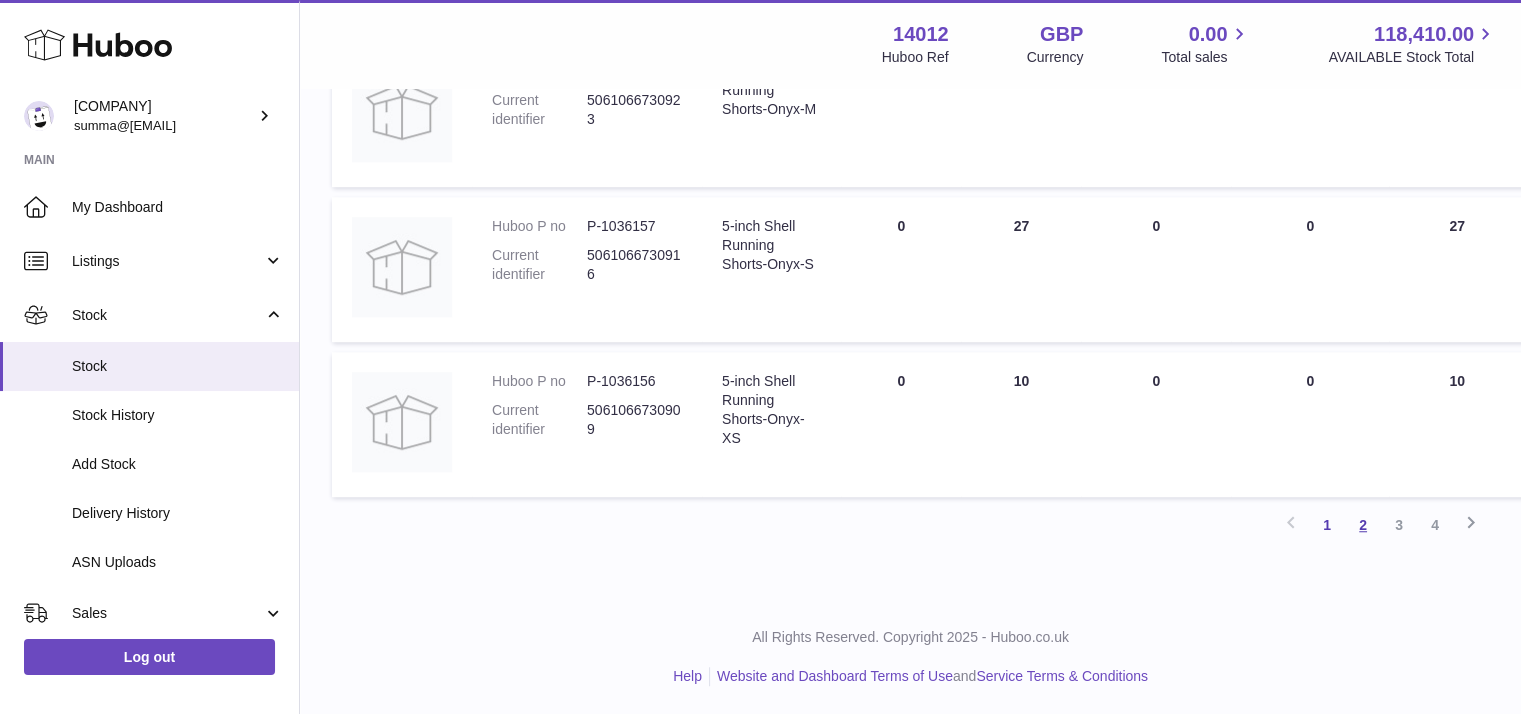 type on "****" 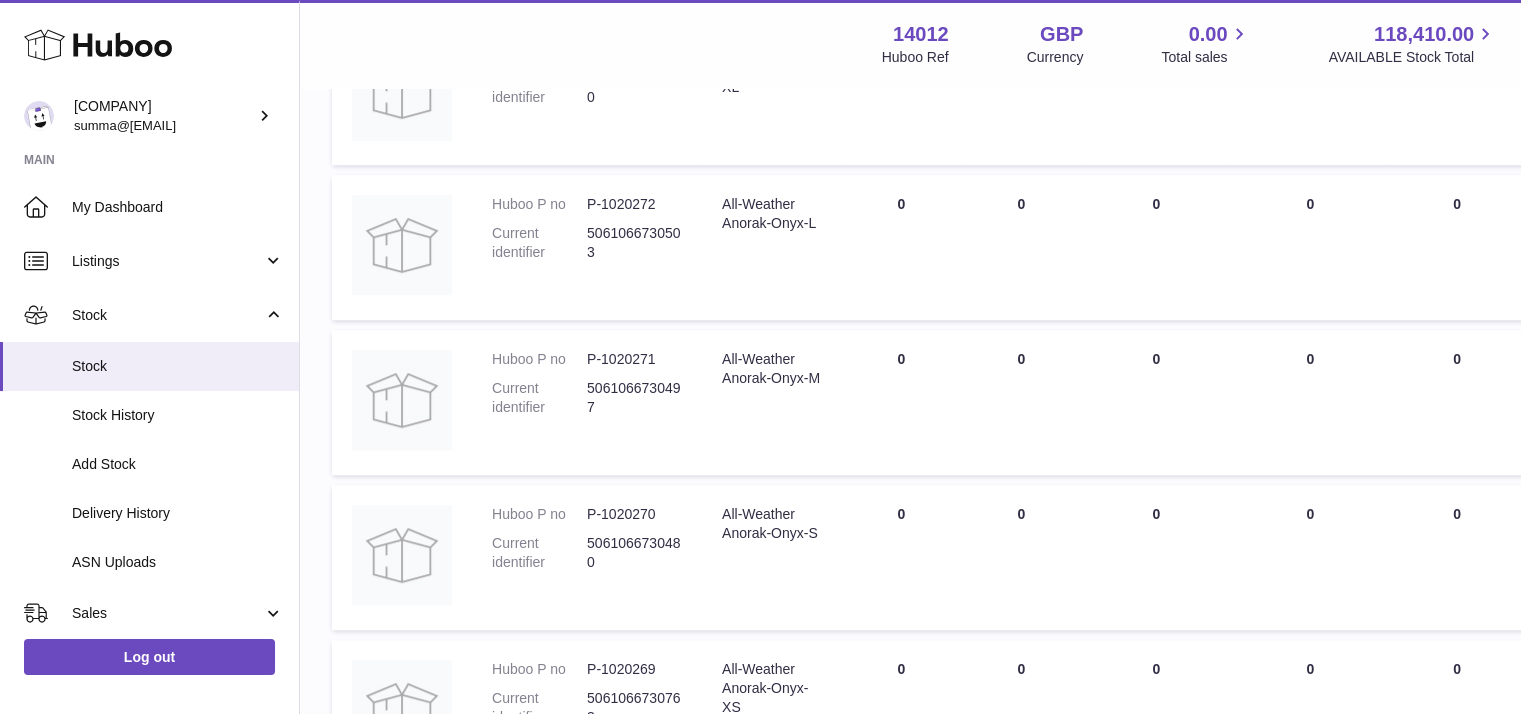 scroll, scrollTop: 1440, scrollLeft: 0, axis: vertical 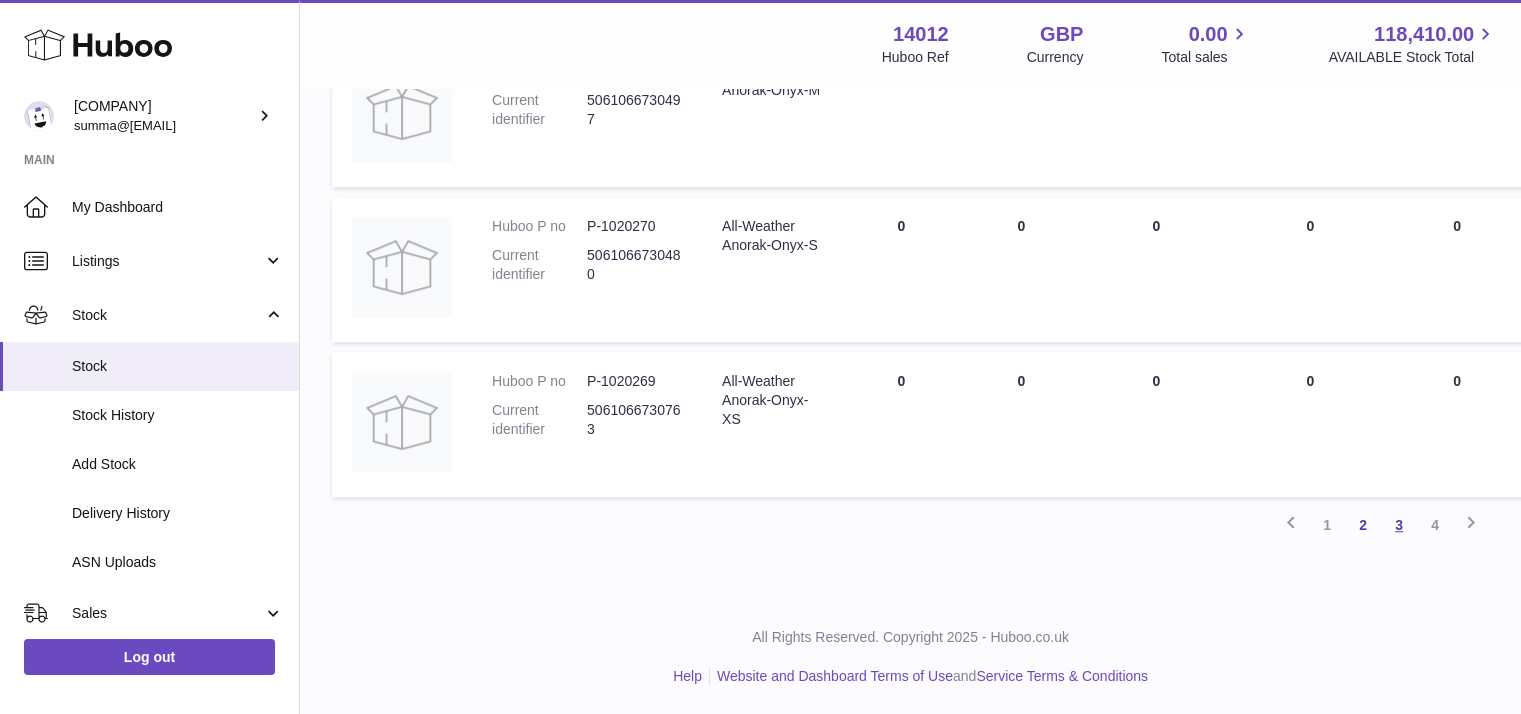 click on "3" at bounding box center (1399, 525) 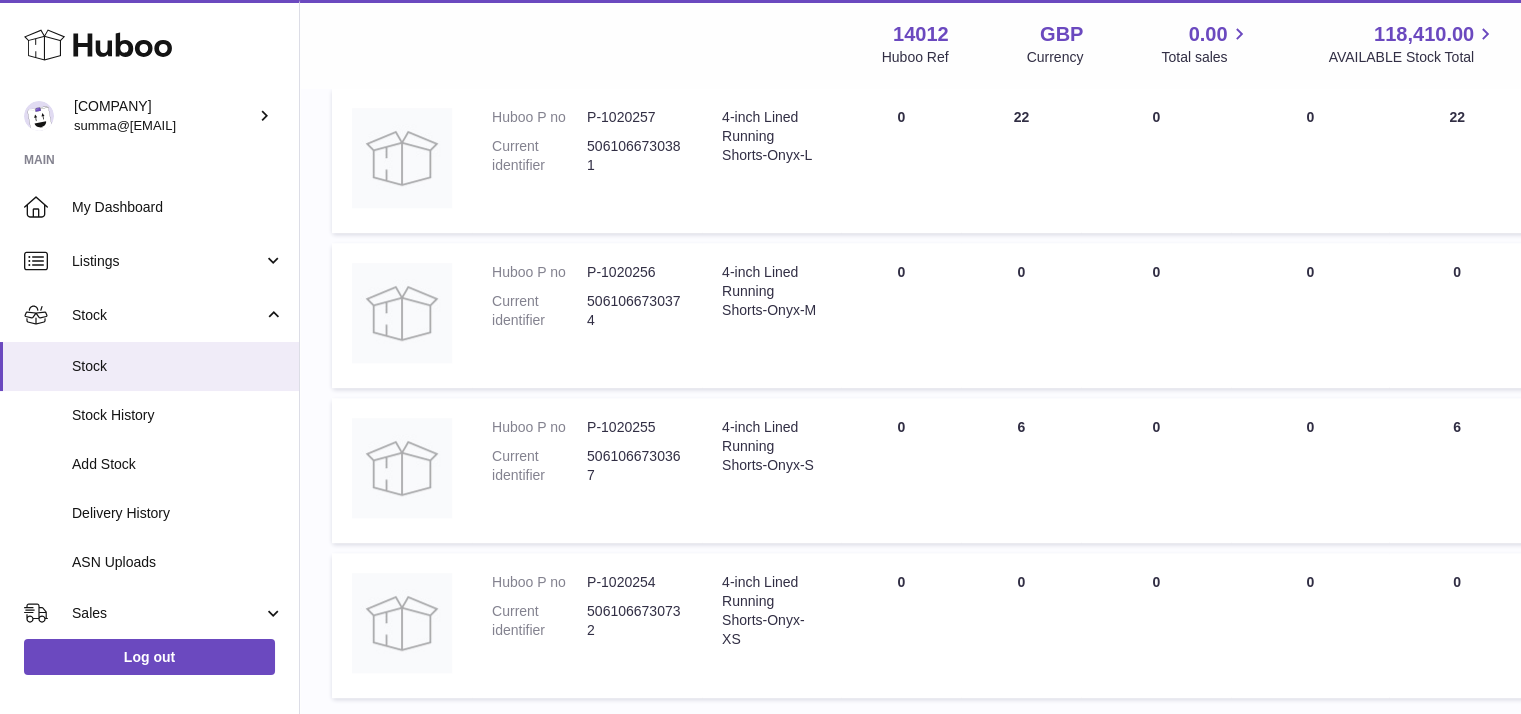 scroll, scrollTop: 1440, scrollLeft: 0, axis: vertical 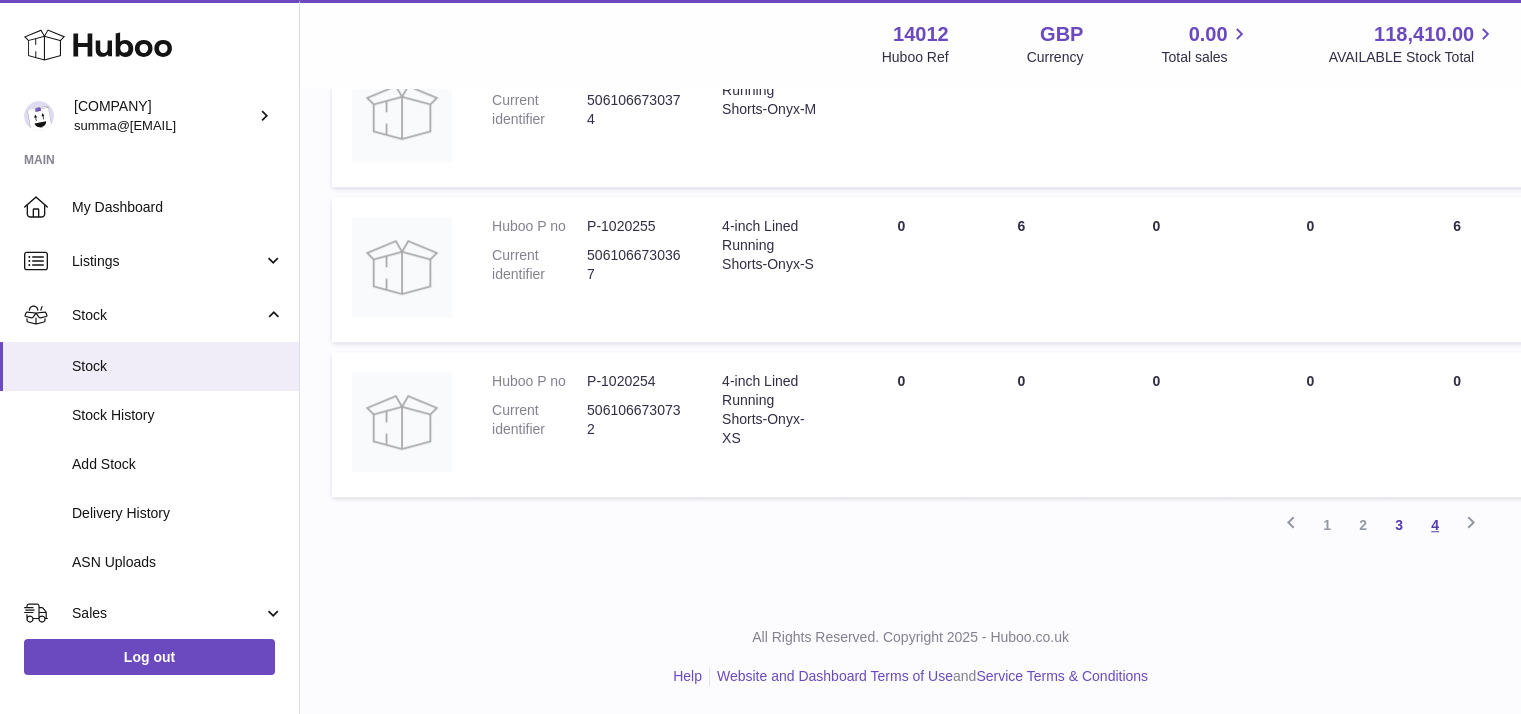 click on "4" at bounding box center (1435, 525) 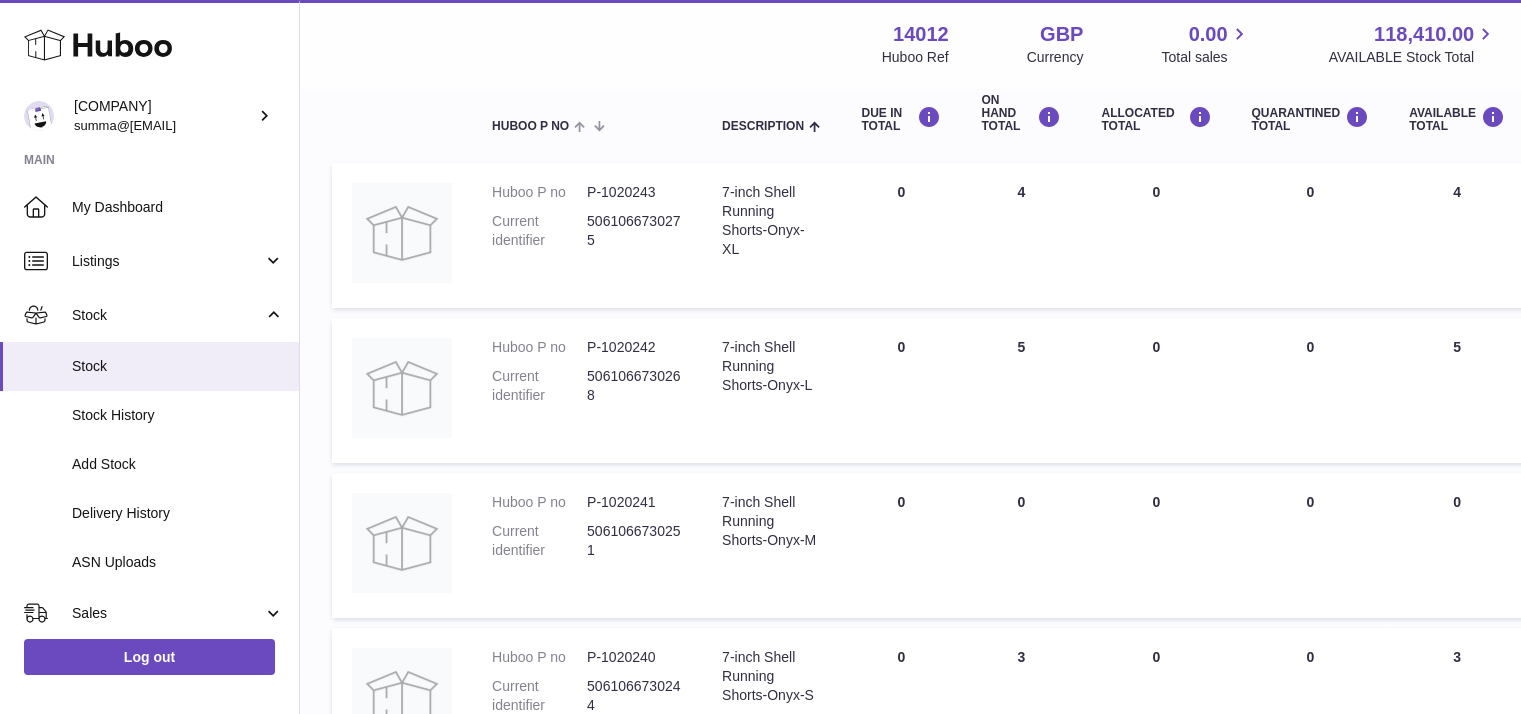 scroll, scrollTop: 234, scrollLeft: 0, axis: vertical 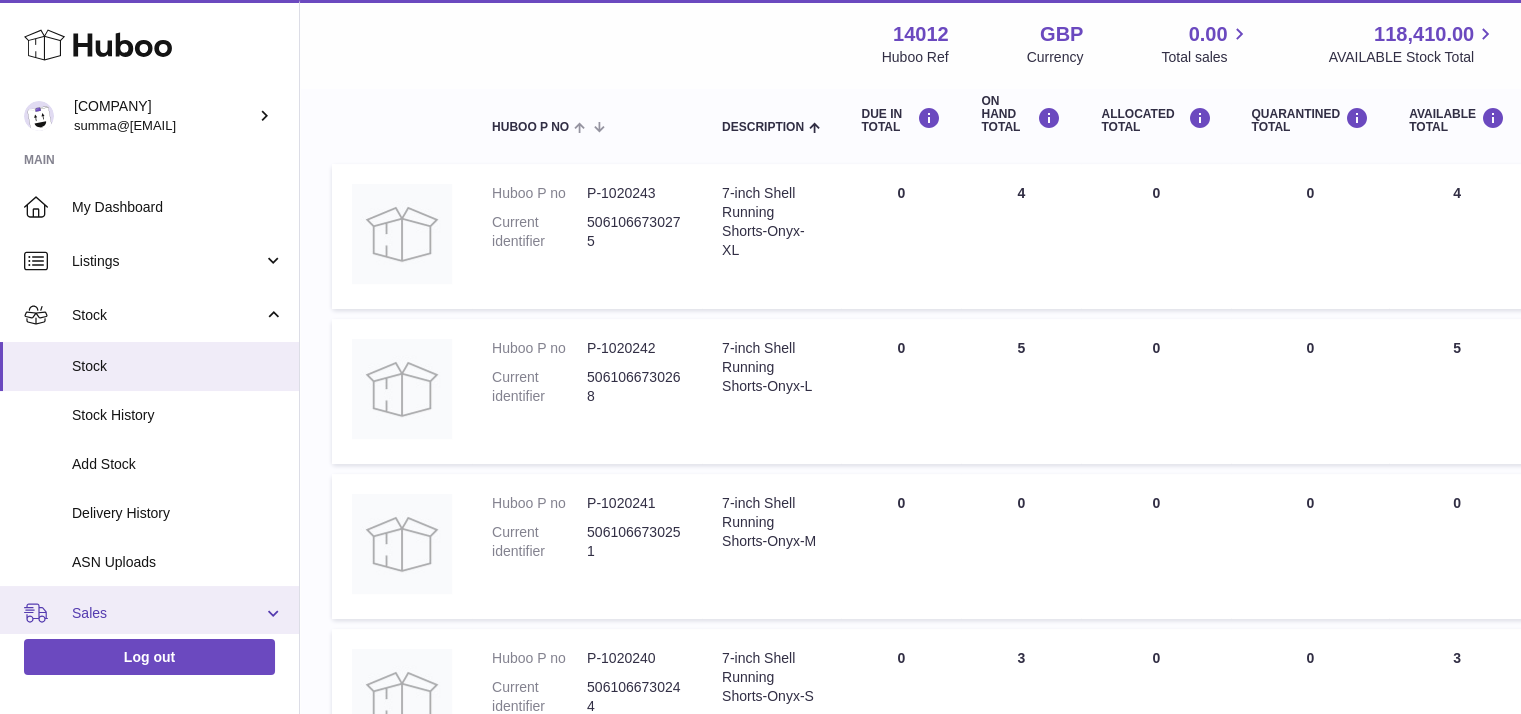 click on "Sales" at bounding box center (149, 613) 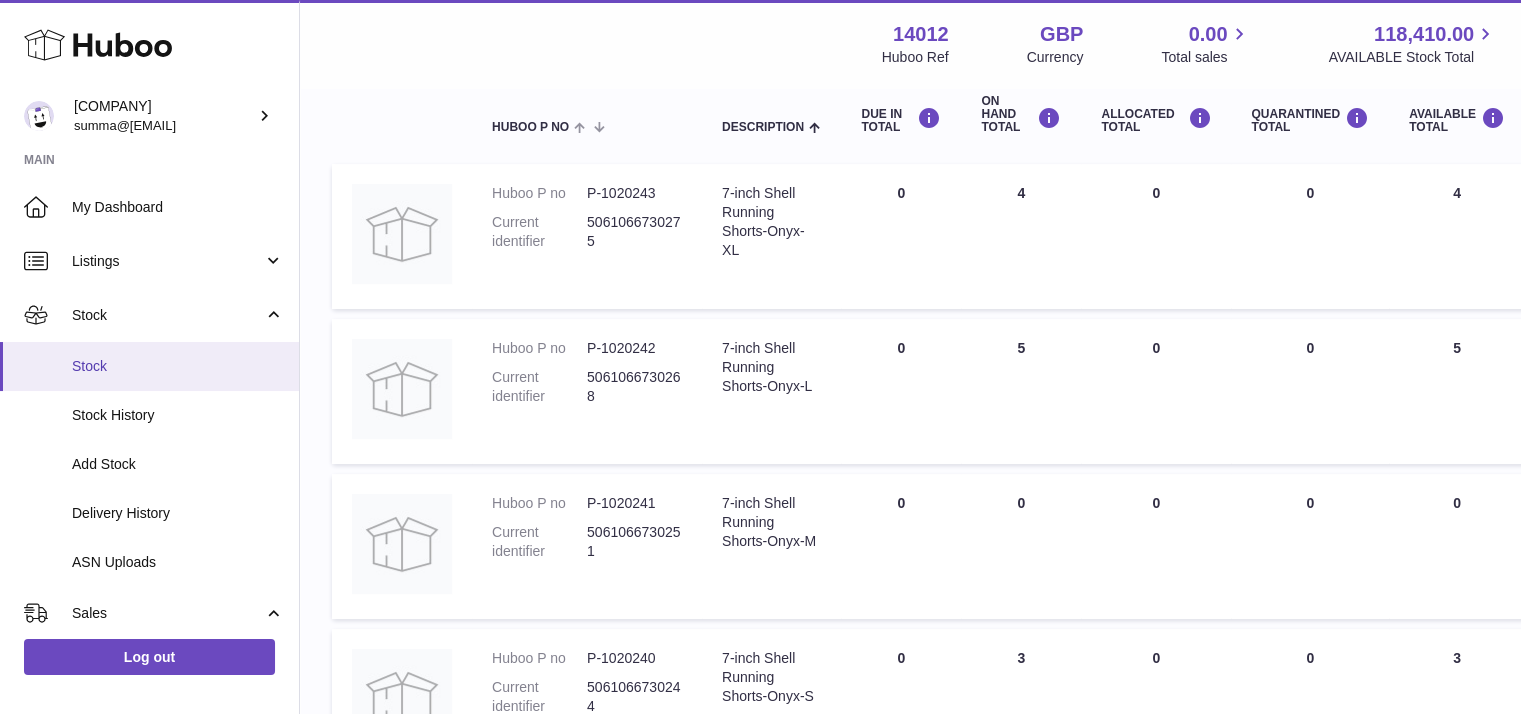 click on "Stock" at bounding box center [178, 366] 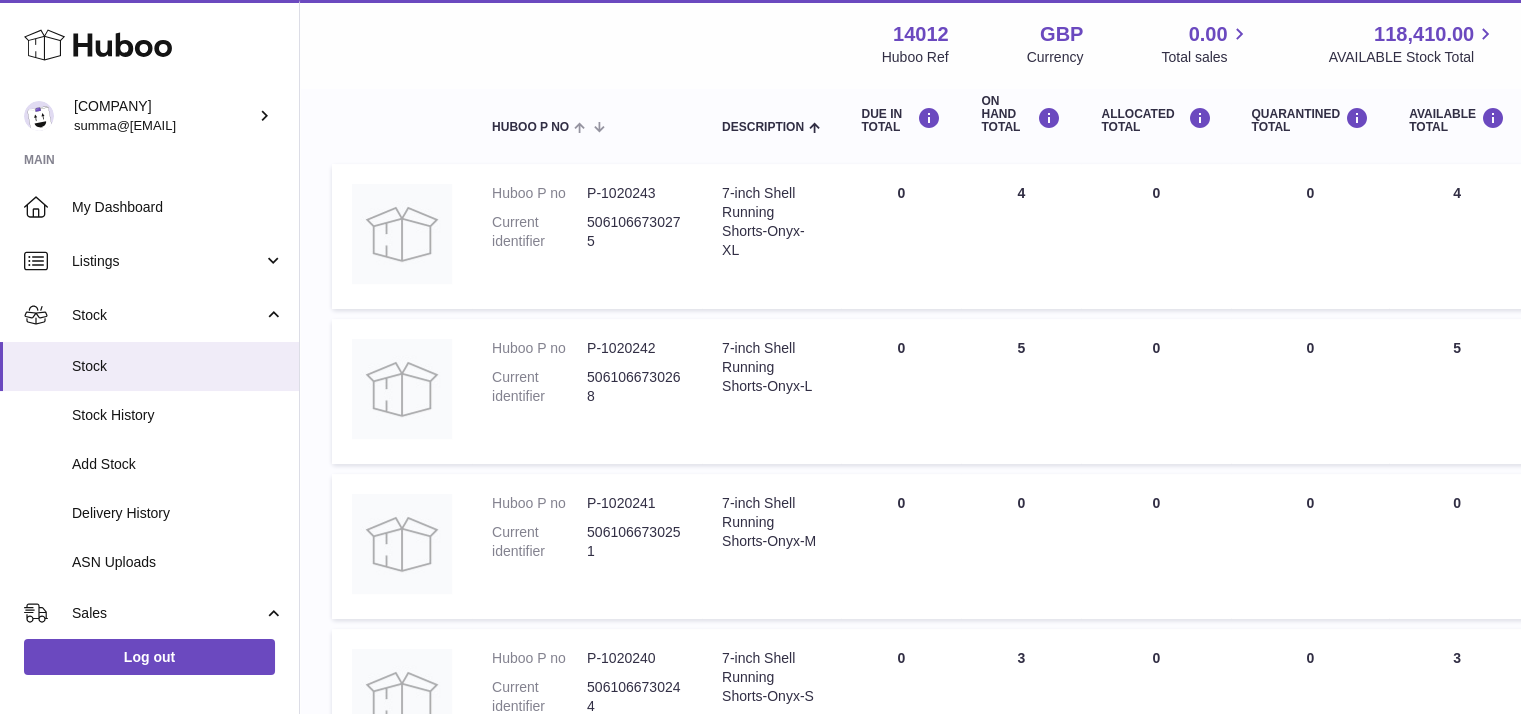 scroll, scrollTop: 0, scrollLeft: 0, axis: both 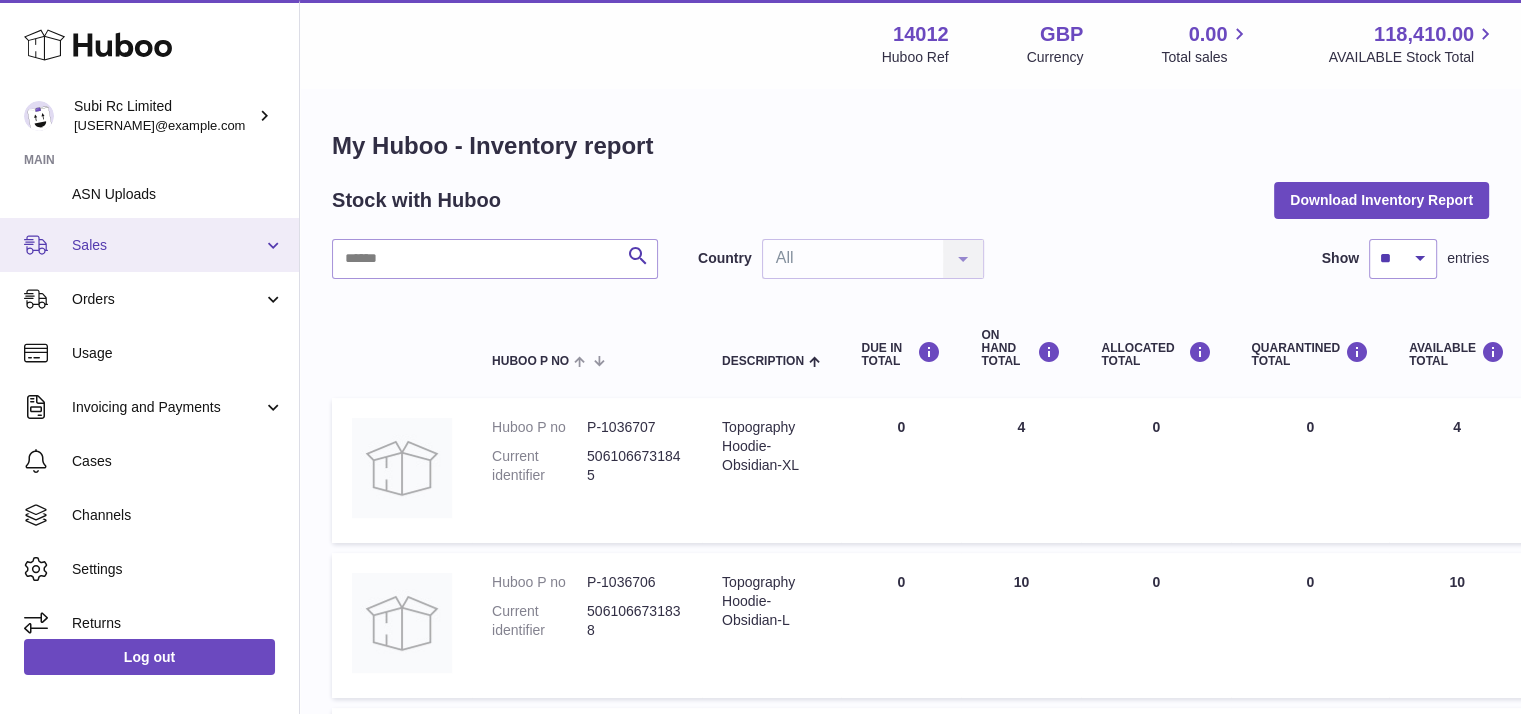 click on "Sales" at bounding box center [167, 245] 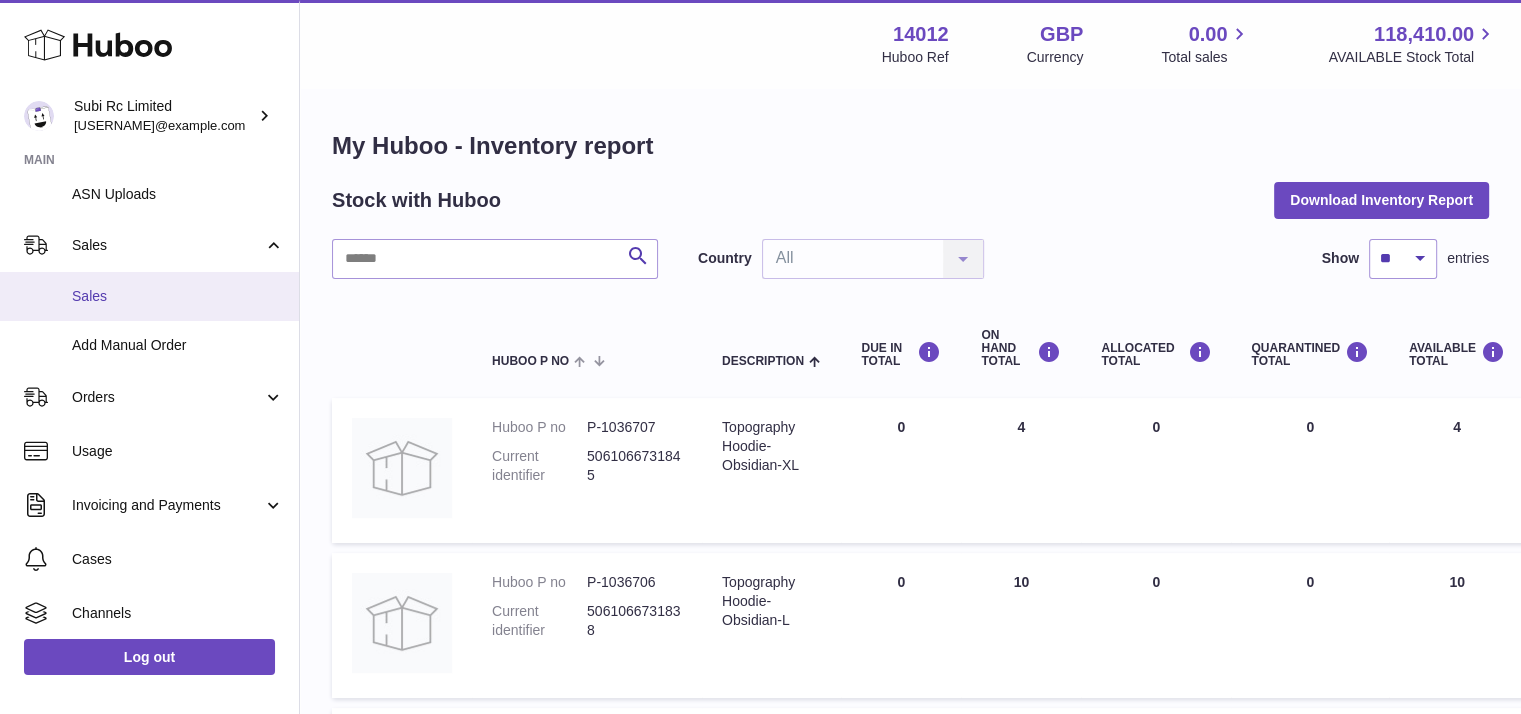 click on "Sales" at bounding box center [149, 296] 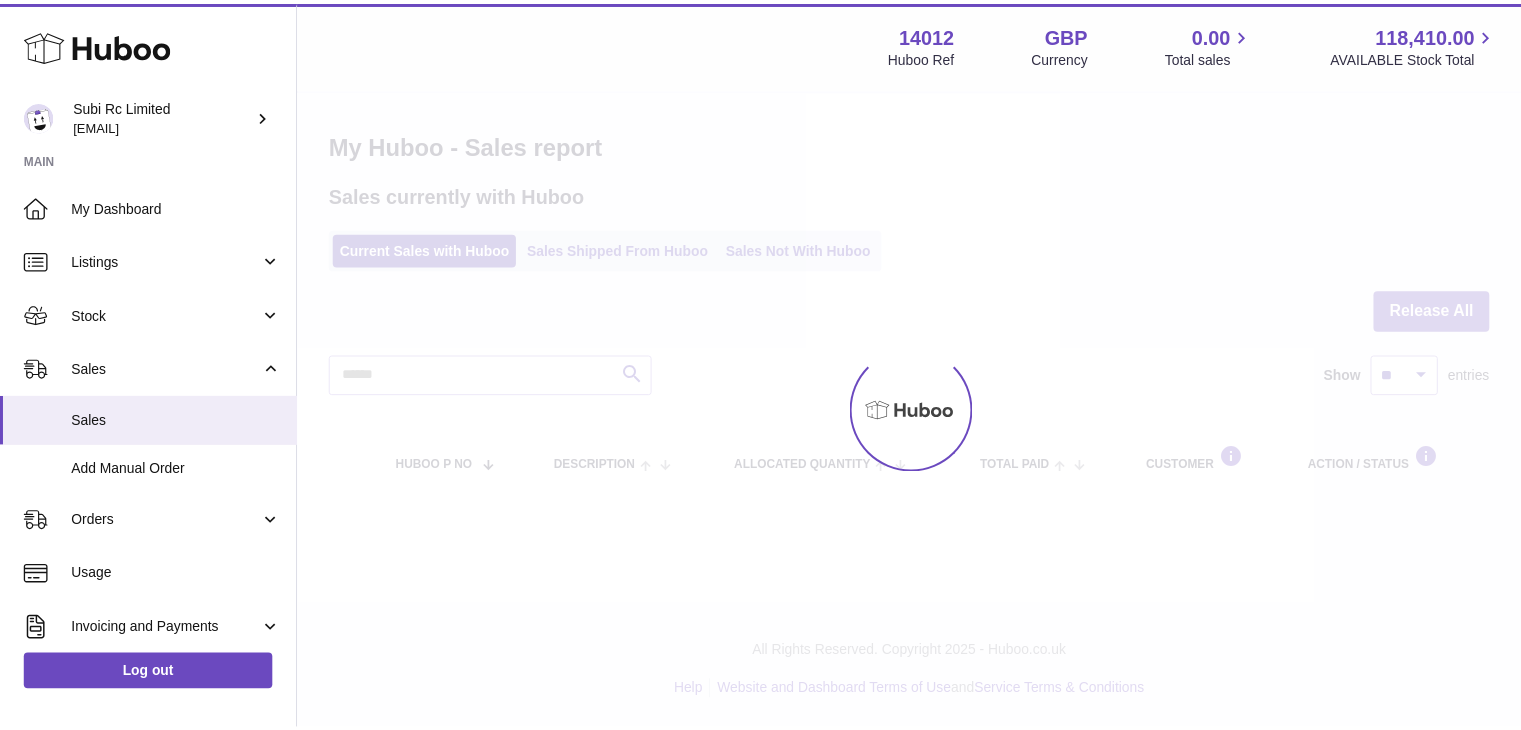scroll, scrollTop: 0, scrollLeft: 0, axis: both 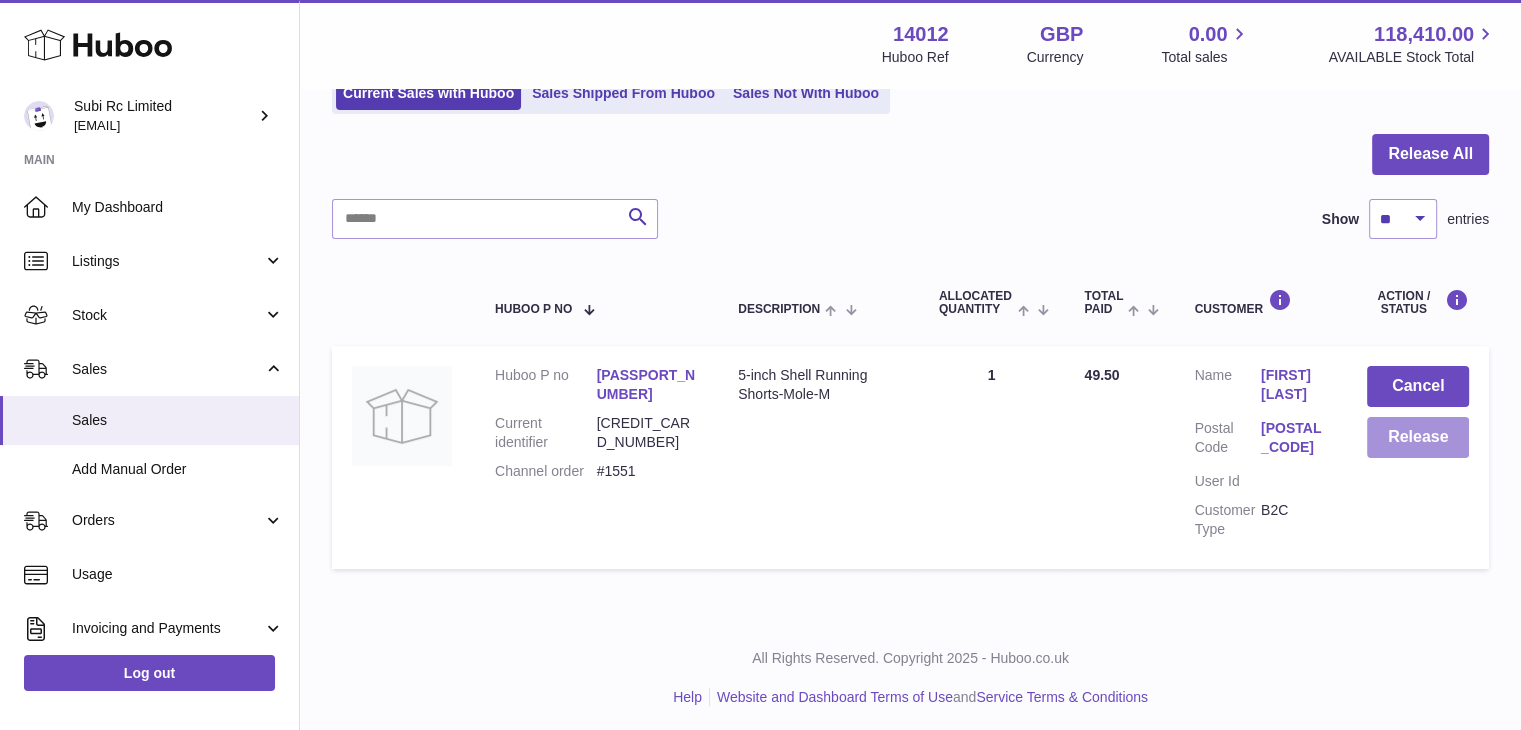 click on "Release" at bounding box center (1418, 437) 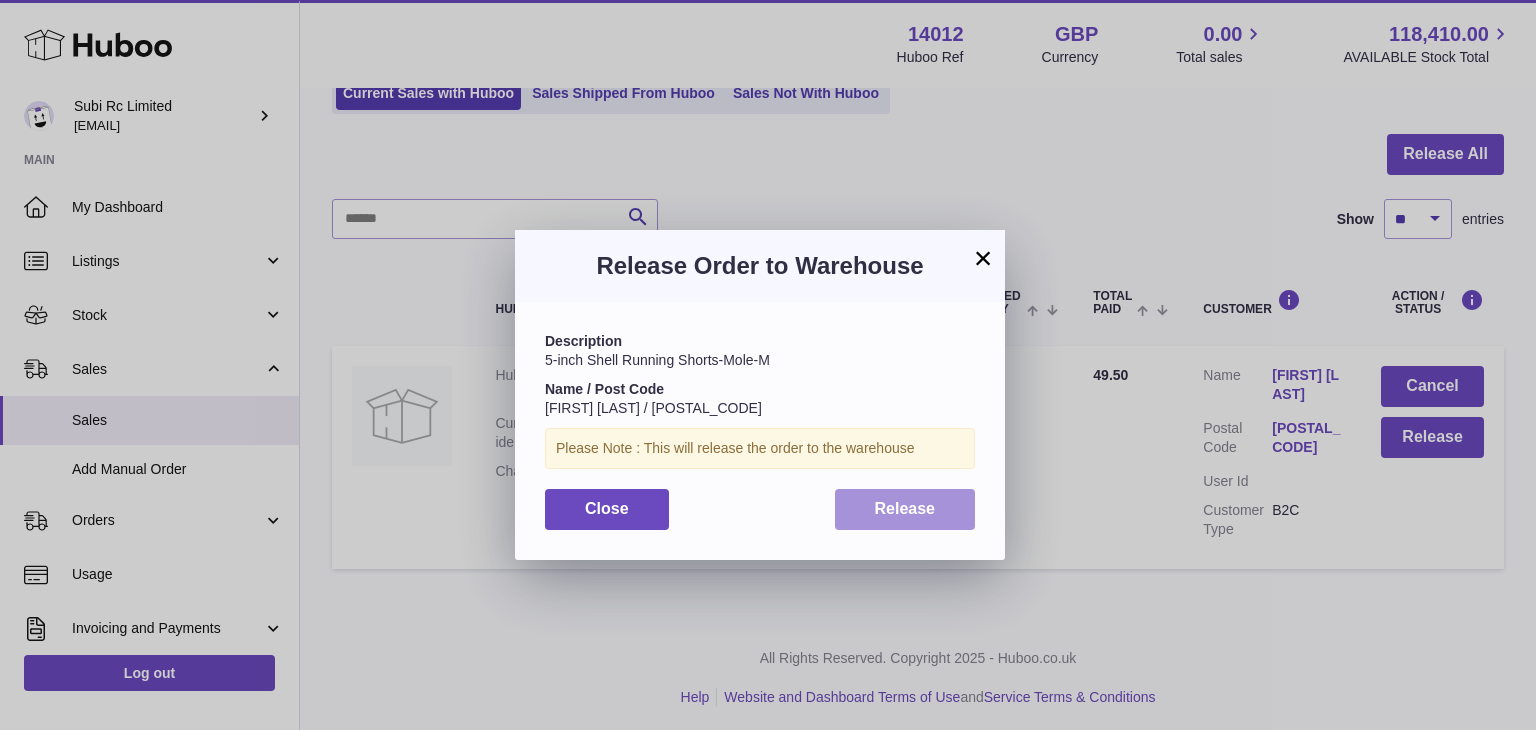 click on "Release" at bounding box center (905, 508) 